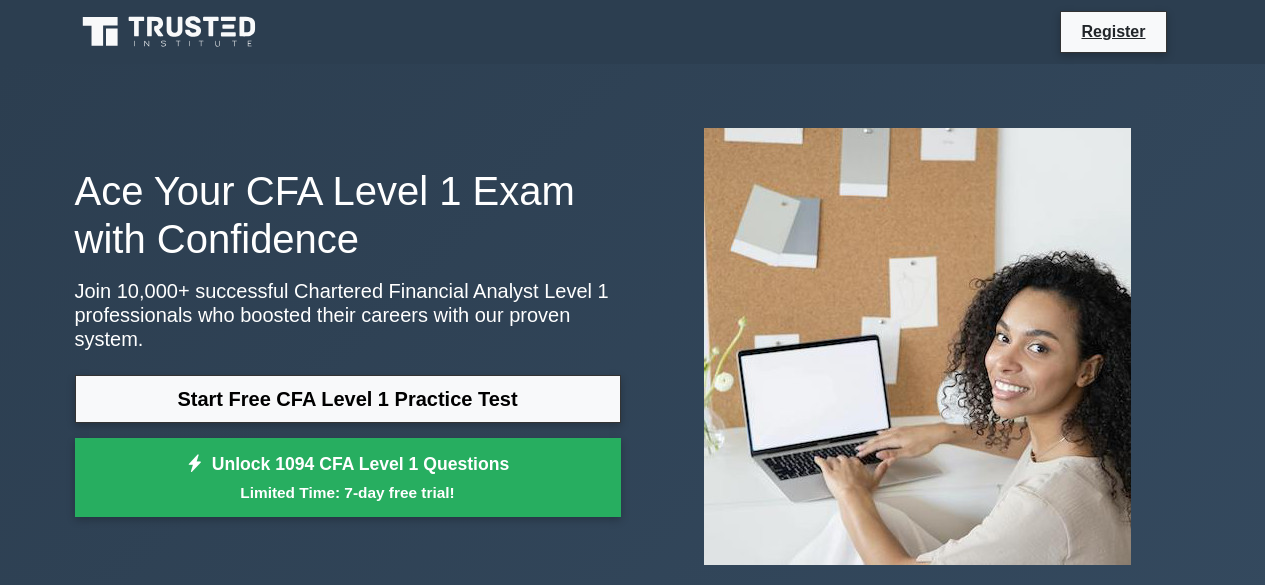 scroll, scrollTop: 0, scrollLeft: 0, axis: both 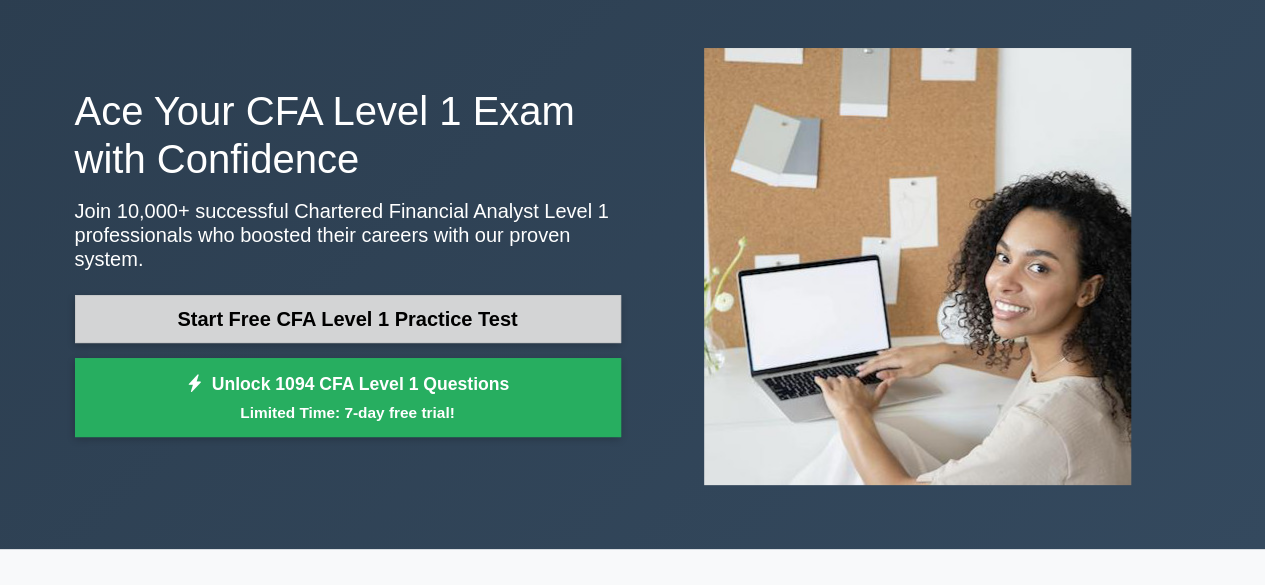 click on "Start Free CFA Level 1 Practice Test" at bounding box center [348, 319] 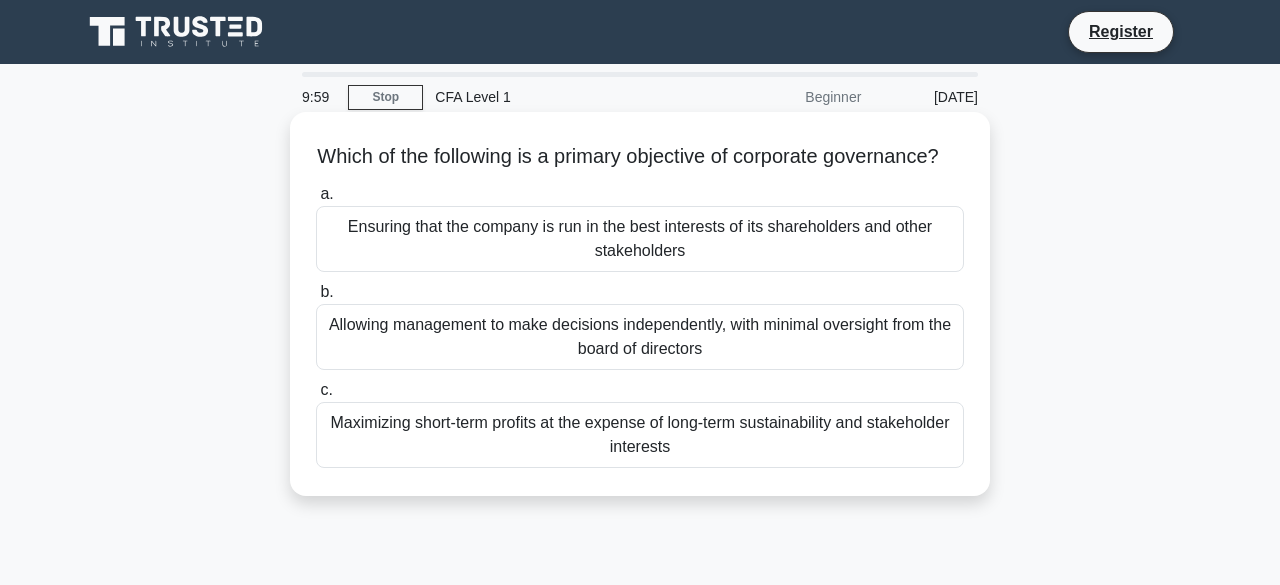 scroll, scrollTop: 0, scrollLeft: 0, axis: both 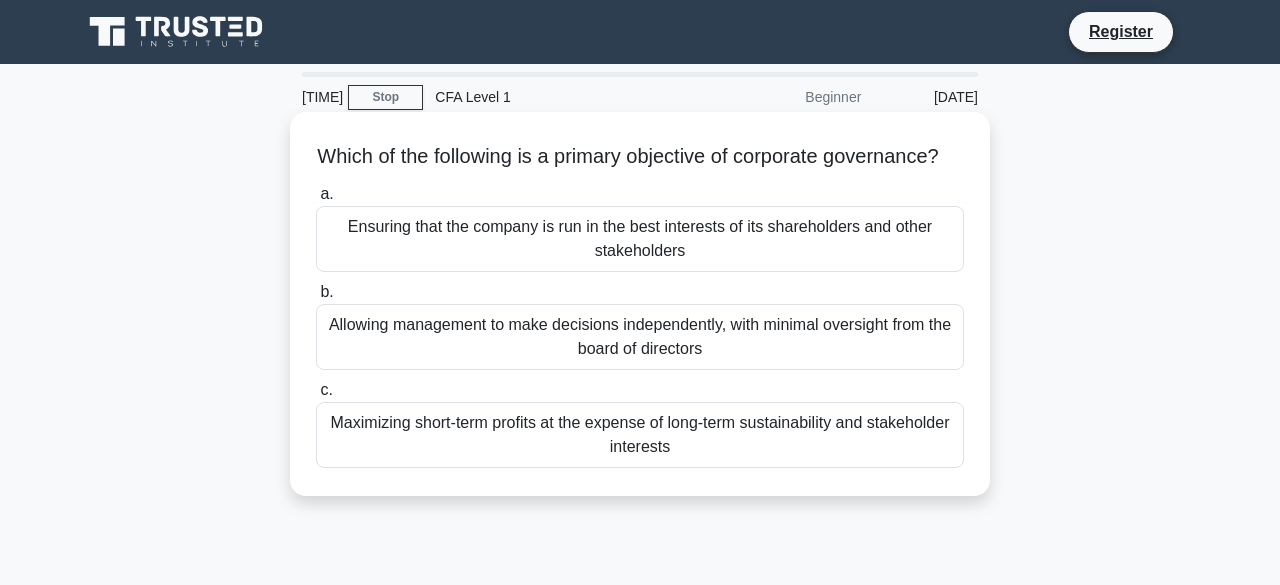drag, startPoint x: 314, startPoint y: 141, endPoint x: 732, endPoint y: 485, distance: 541.35016 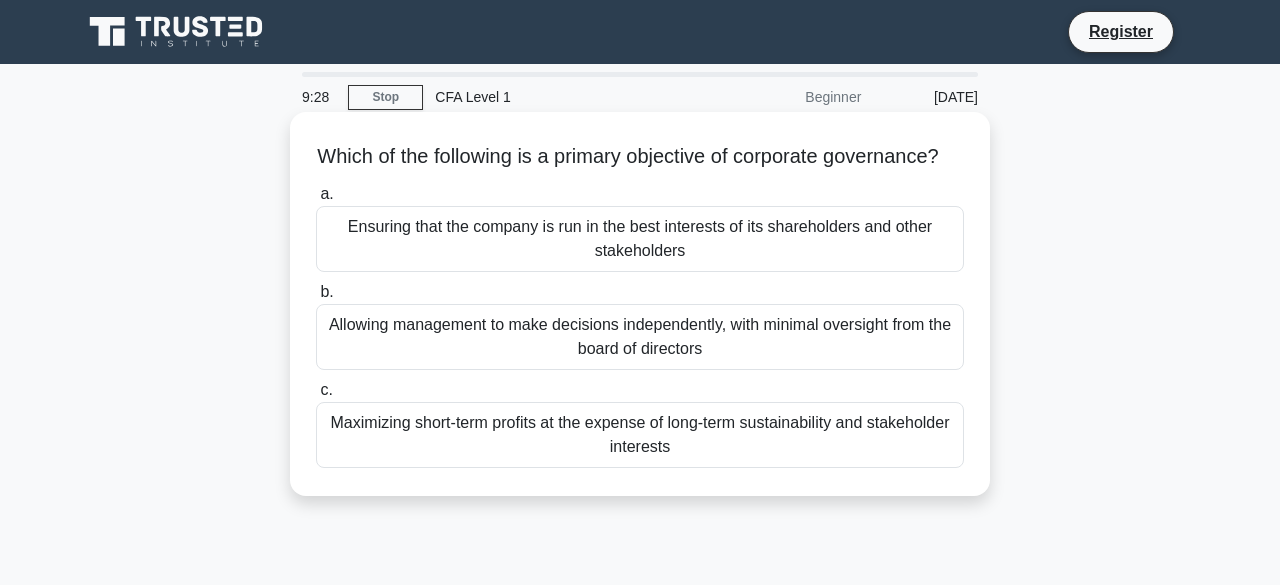 copy on "Which of the following is a primary objective of corporate governance?
.spinner_0XTQ{transform-origin:center;animation:spinner_y6GP .75s linear infinite}@keyframes spinner_y6GP{100%{transform:rotate(360deg)}}
a.
Ensuring that the company is run in the best interests of its shareholders and other stakeholders
b.
Allowing management to make decisions independently, with minimal oversight from the board of directors
c.
Maximizing short-term profits at the expense of long-term sustainability and stakeholder interests" 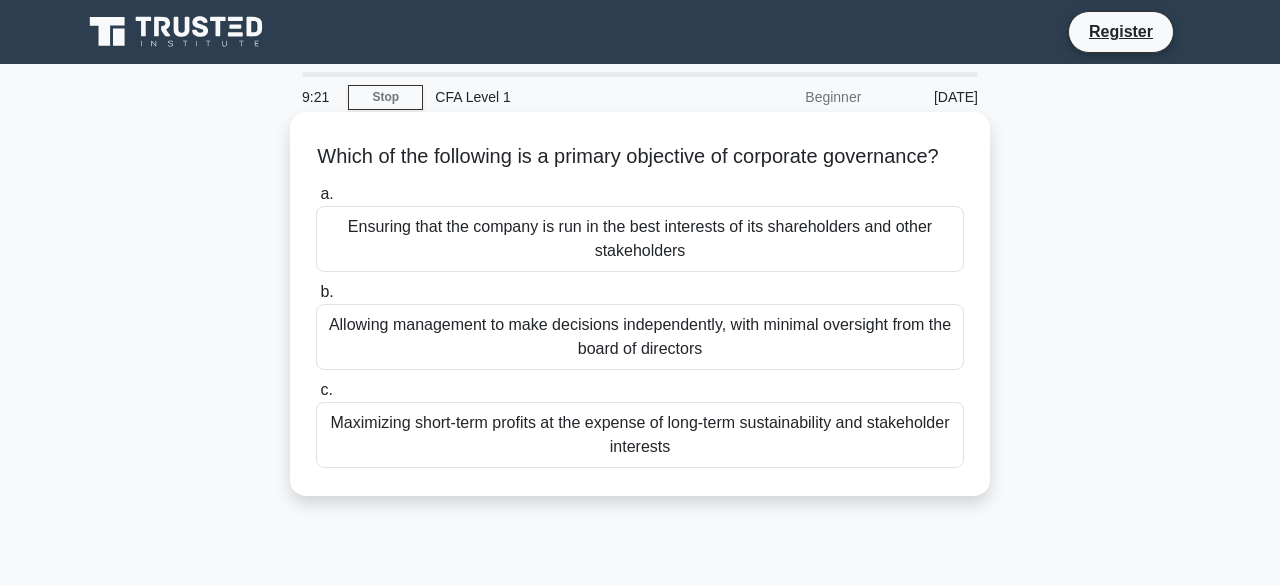 click on "b.
Allowing management to make decisions independently, with minimal oversight from the board of directors" at bounding box center [640, 325] 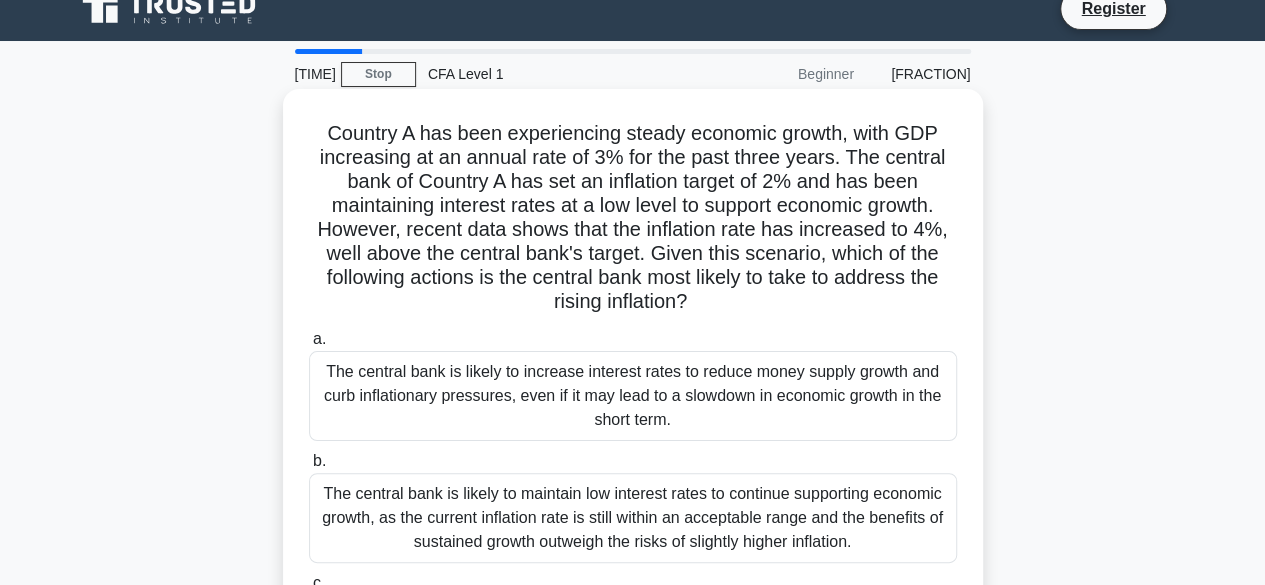 scroll, scrollTop: 102, scrollLeft: 0, axis: vertical 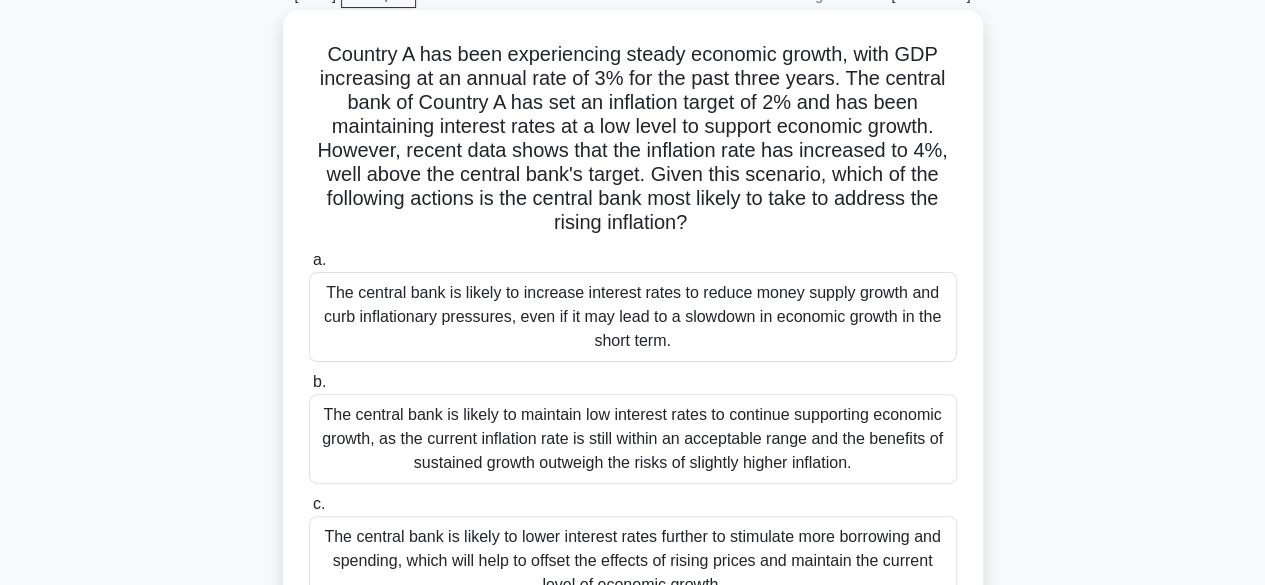 copy on "Country A has been experiencing steady economic growth, with GDP increasing at an annual rate of 3% for the past three years. The central bank of Country A has set an inflation target of 2% and has been maintaining interest rates at a low level to support economic growth. However, recent data shows that the inflation rate has increased to 4%, well above the central bank's target. Given this scenario, which of the following actions is the central bank most likely to take to address the rising inflation?
.spinner_0XTQ{transform-origin:center;animation:spinner_y6GP .75s linear infinite}@keyframes spinner_y6GP{100%{transform:rotate(360deg)}}
a.
The central bank is likely to increase interest rates to reduce money supply growth and curb inflationary pressures, even if it may lead to a slowdown in economic growth in the short term.
b.
The central ba..." 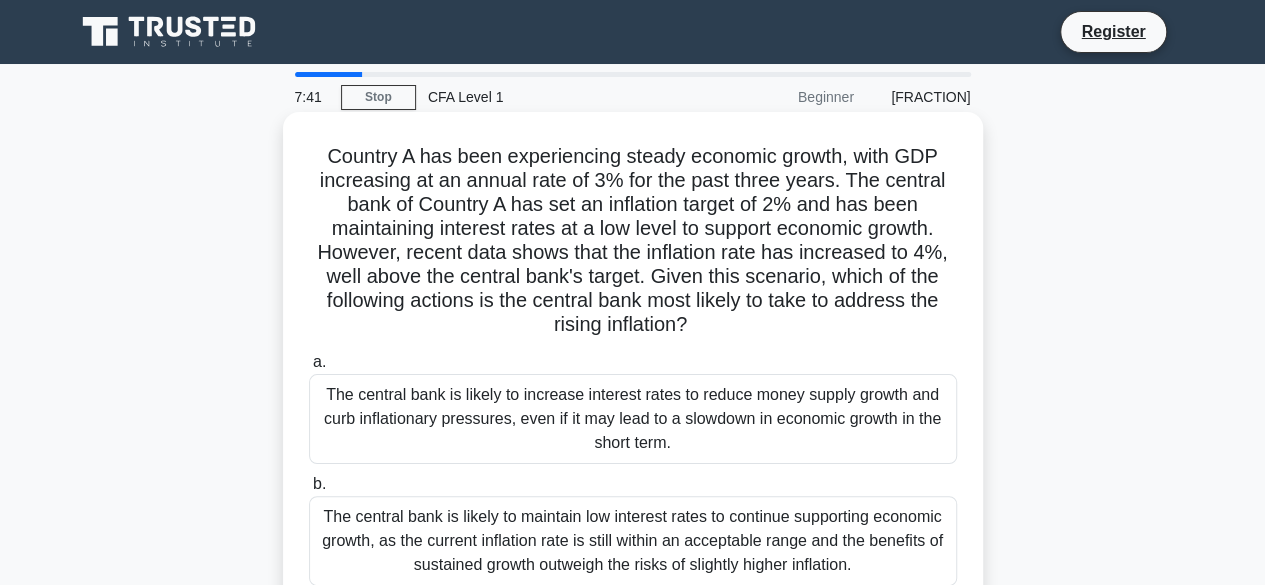 scroll, scrollTop: 154, scrollLeft: 0, axis: vertical 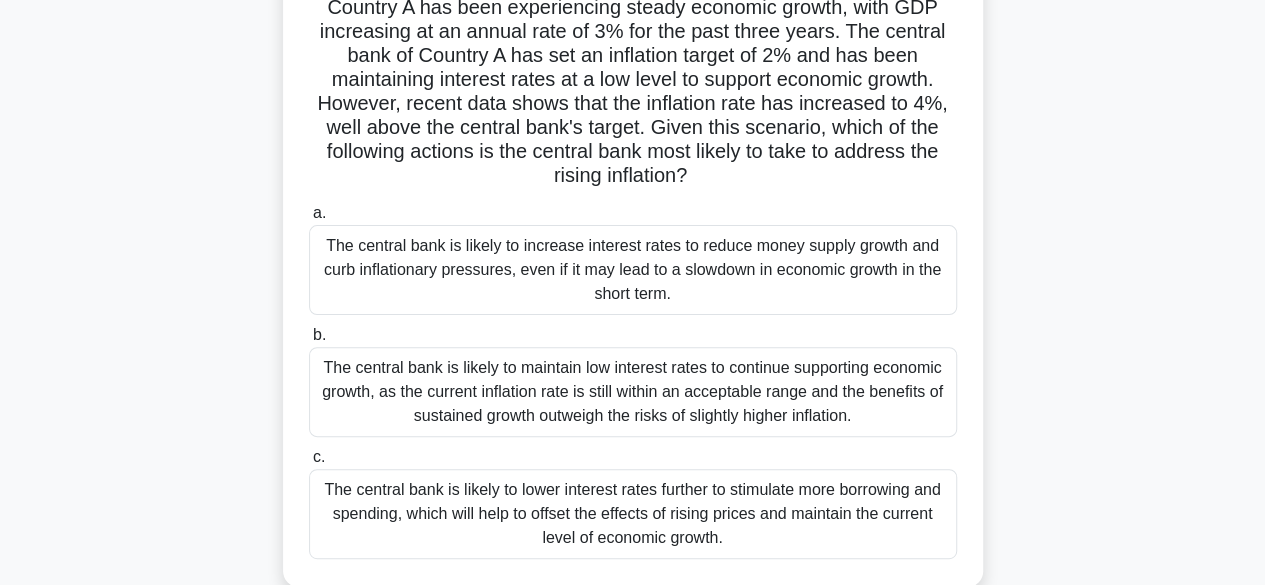 click on "Country A has been experiencing steady economic growth, with GDP increasing at an annual rate of 3% for the past three years. The central bank of Country A has set an inflation target of 2% and has been maintaining interest rates at a low level to support economic growth. However, recent data shows that the inflation rate has increased to 4%, well above the central bank's target. Given this scenario, which of the following actions is the central bank most likely to take to address the rising inflation?
.spinner_0XTQ{transform-origin:center;animation:spinner_y6GP .75s linear infinite}@keyframes spinner_y6GP{100%{transform:rotate(360deg)}}
a." at bounding box center [633, 287] 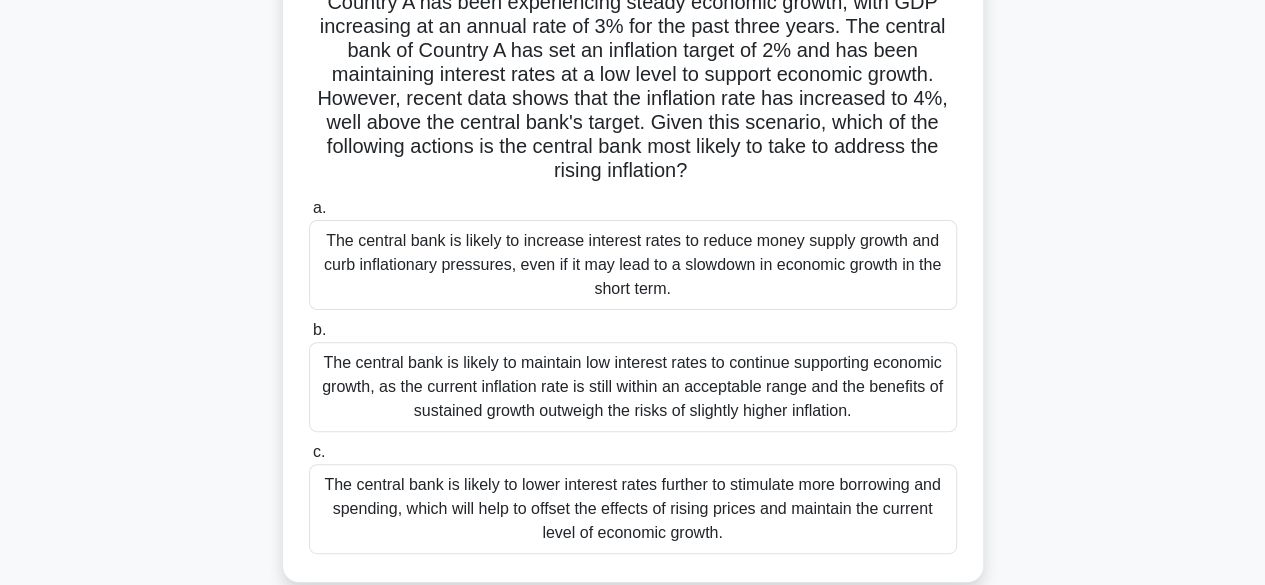 click on "The central bank is likely to increase interest rates to reduce money supply growth and curb inflationary pressures, even if it may lead to a slowdown in economic growth in the short term." at bounding box center [633, 265] 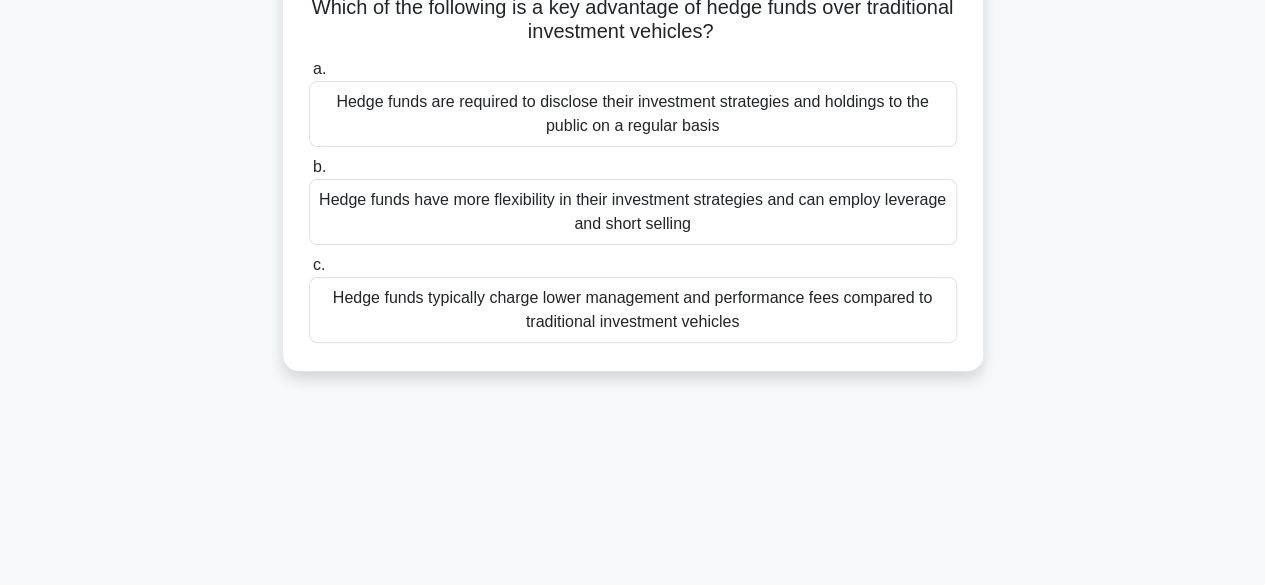 scroll, scrollTop: 0, scrollLeft: 0, axis: both 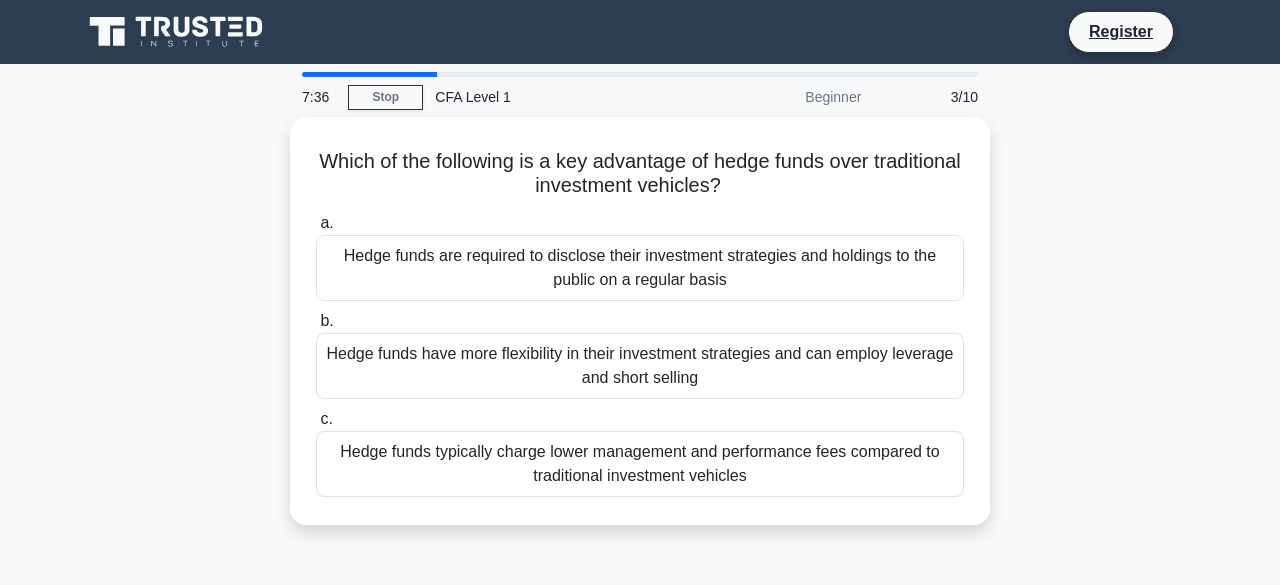 copy on "Which of the following is a key advantage of hedge funds over traditional investment vehicles?
.spinner_0XTQ{transform-origin:center;animation:spinner_y6GP .75s linear infinite}@keyframes spinner_y6GP{100%{transform:rotate(360deg)}}
a.
Hedge funds are required to disclose their investment strategies and holdings to the public on a regular basis
b.
Hedge funds have more flexibility in their investment strategies and can employ leverage and short selling
c.
Hedge funds typically charge lower management and performance fees compared to traditional investment vehicles" 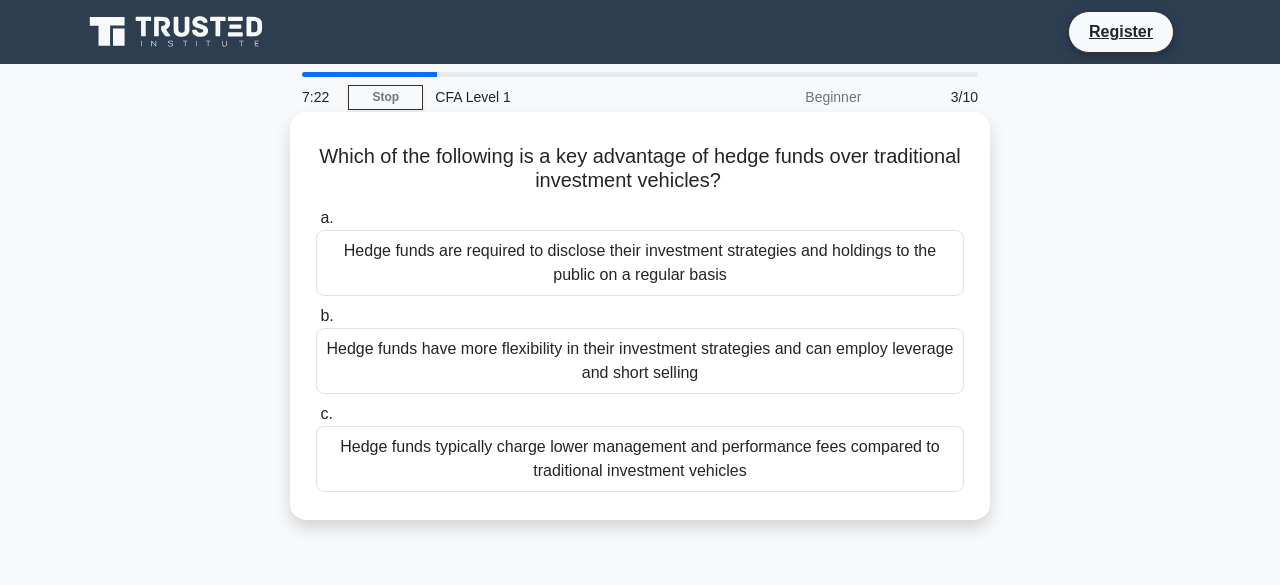 click on "Hedge funds have more flexibility in their investment strategies and can employ leverage and short selling" at bounding box center (640, 361) 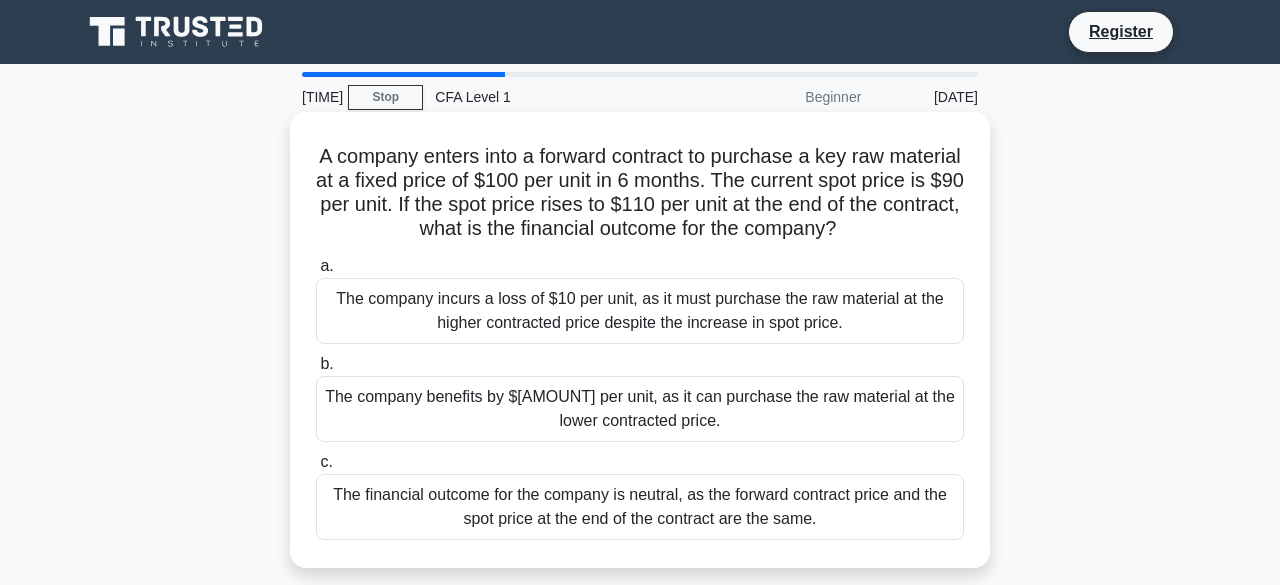 click on "The company incurs a loss of $[AMOUNT] per unit, as it must purchase the raw material at the higher contracted price despite the increase in spot price." at bounding box center [640, 335] 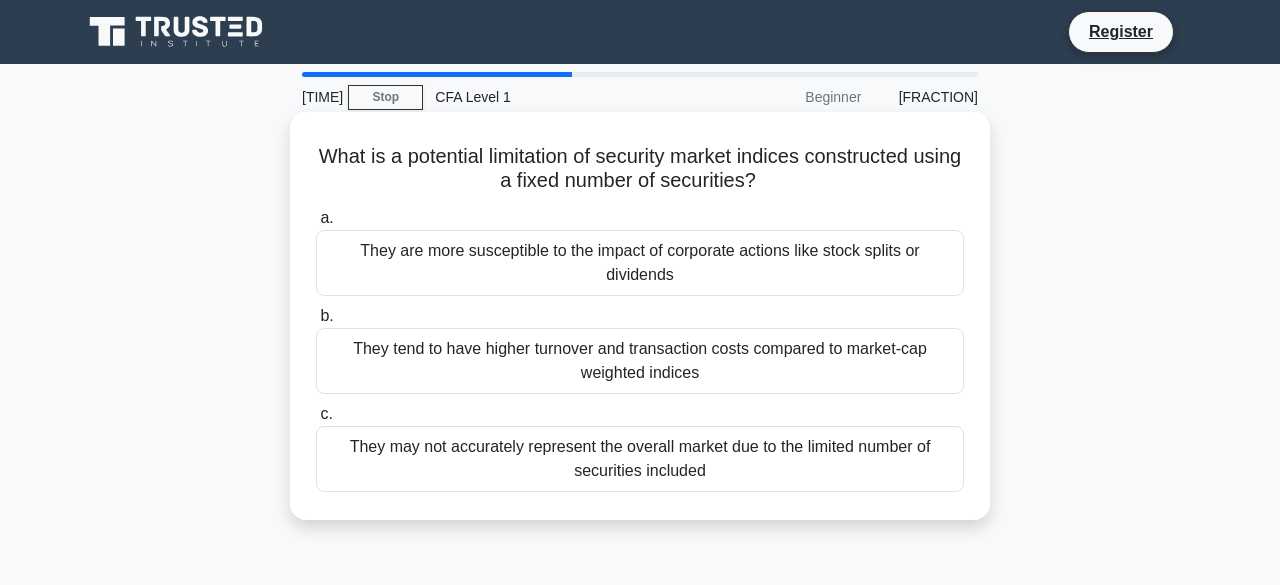 drag, startPoint x: 334, startPoint y: 142, endPoint x: 776, endPoint y: 485, distance: 559.47565 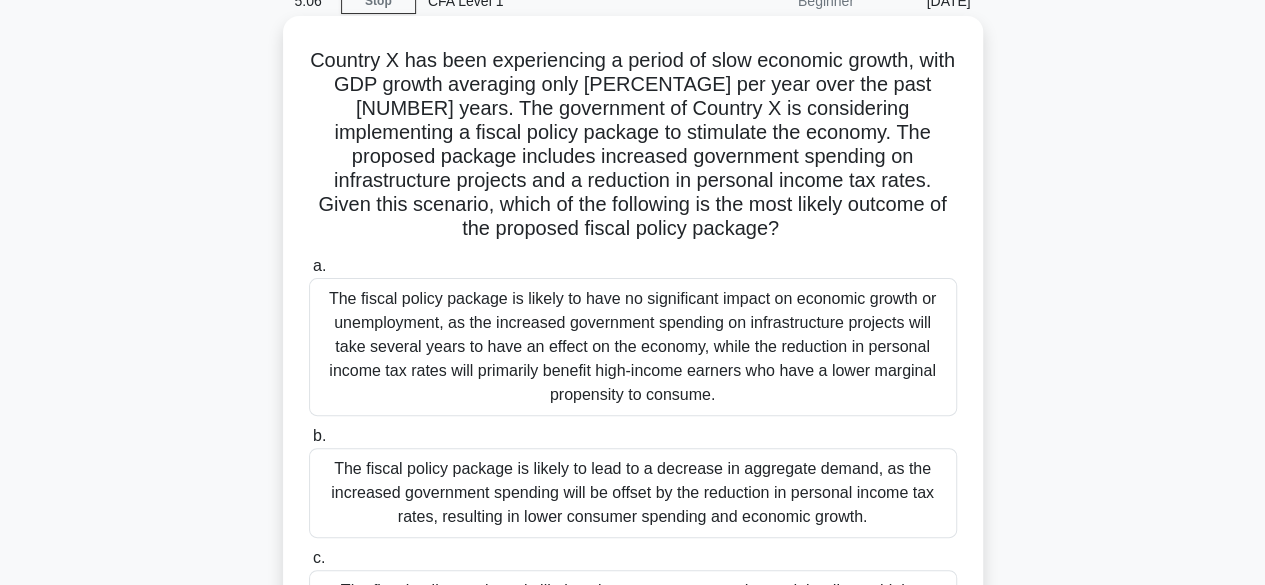 scroll, scrollTop: 178, scrollLeft: 0, axis: vertical 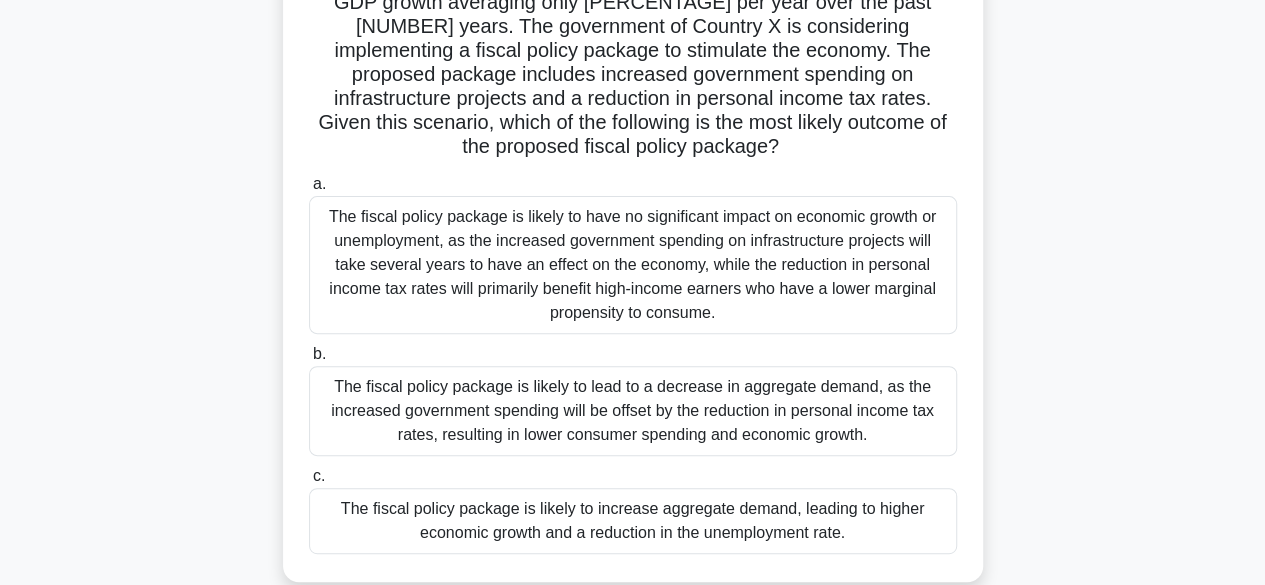 click on "The fiscal policy package is likely to lead to a decrease in aggregate demand, as the increased government spending will be offset by the reduction in personal income tax rates, resulting in lower consumer spending and economic growth." at bounding box center [633, 411] 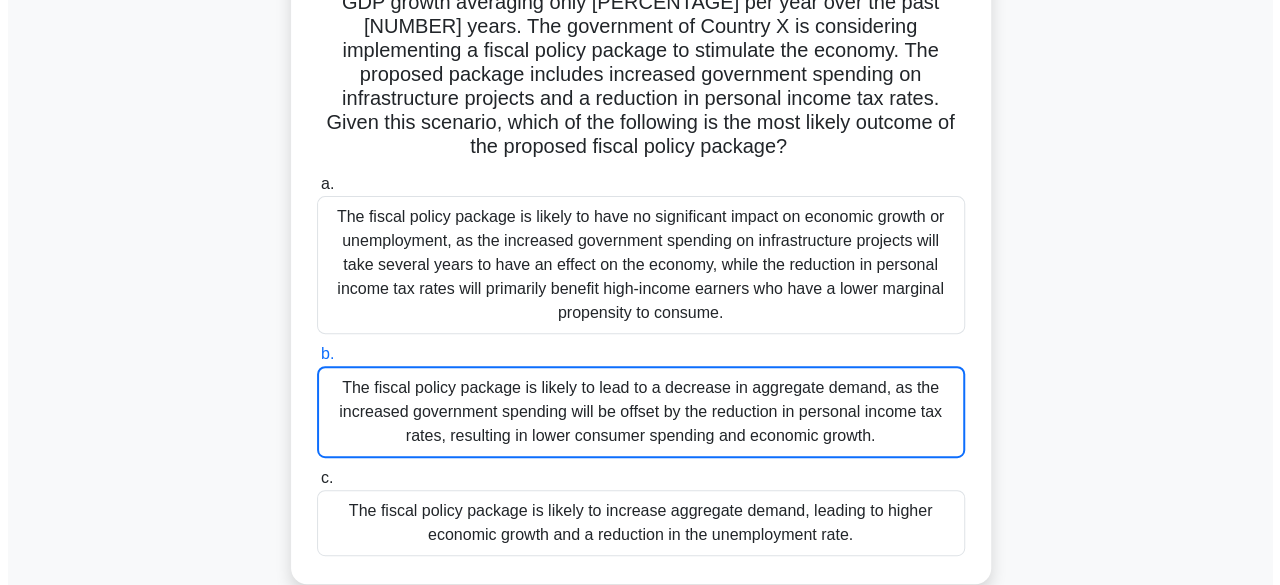 scroll, scrollTop: 0, scrollLeft: 0, axis: both 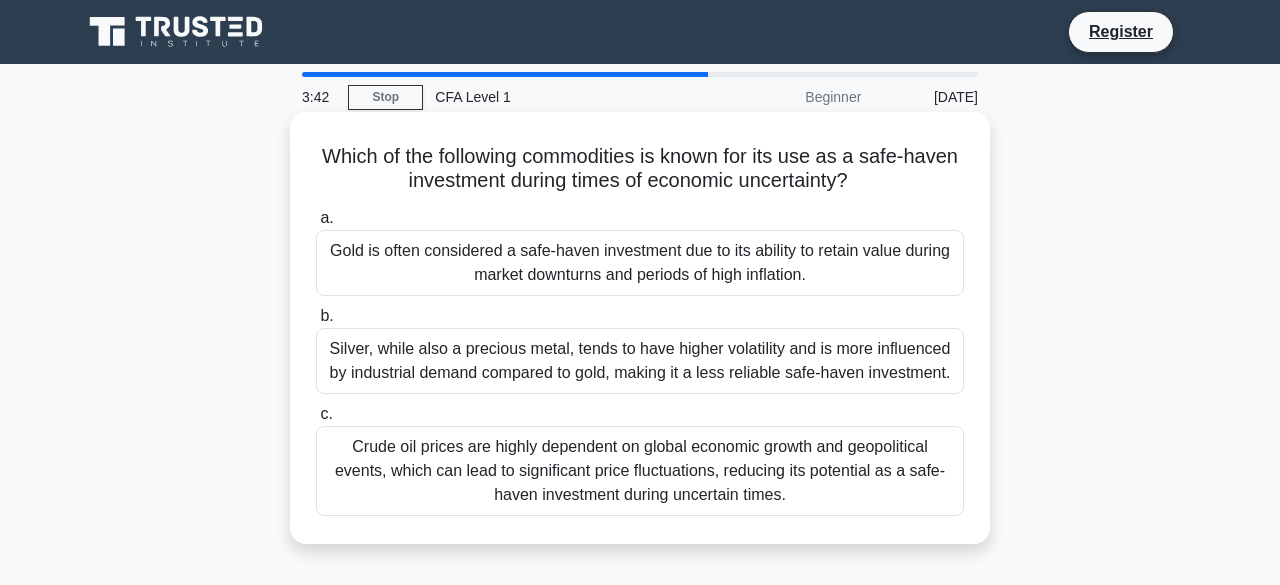 click on "Gold is often considered a safe-haven investment due to its ability to retain value during market downturns and periods of high inflation." at bounding box center (640, 263) 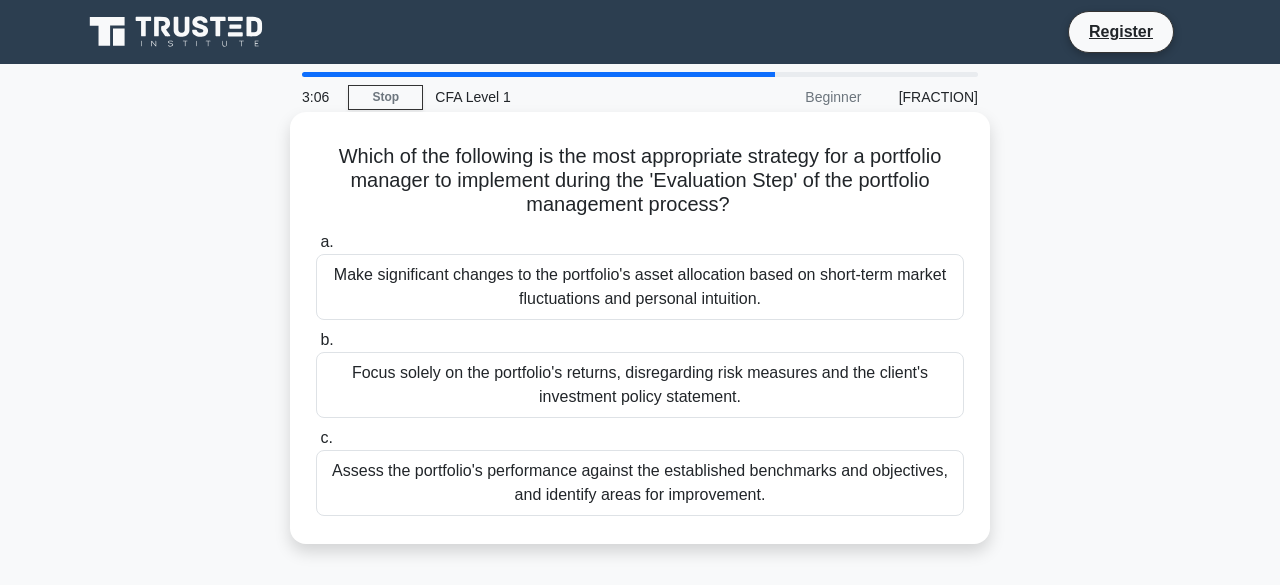click on "Assess the portfolio's performance against the established benchmarks and objectives, and identify areas for improvement." at bounding box center [640, 483] 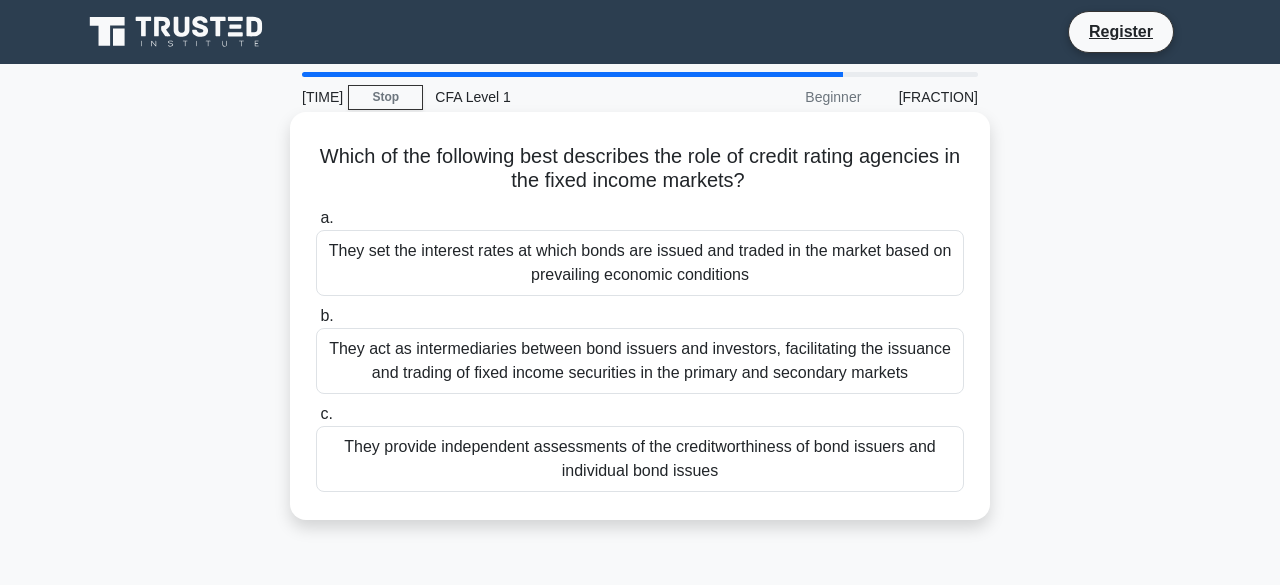 click on "They act as intermediaries between bond issuers and investors, facilitating the issuance and trading of fixed income securities in the primary and secondary markets" at bounding box center [640, 361] 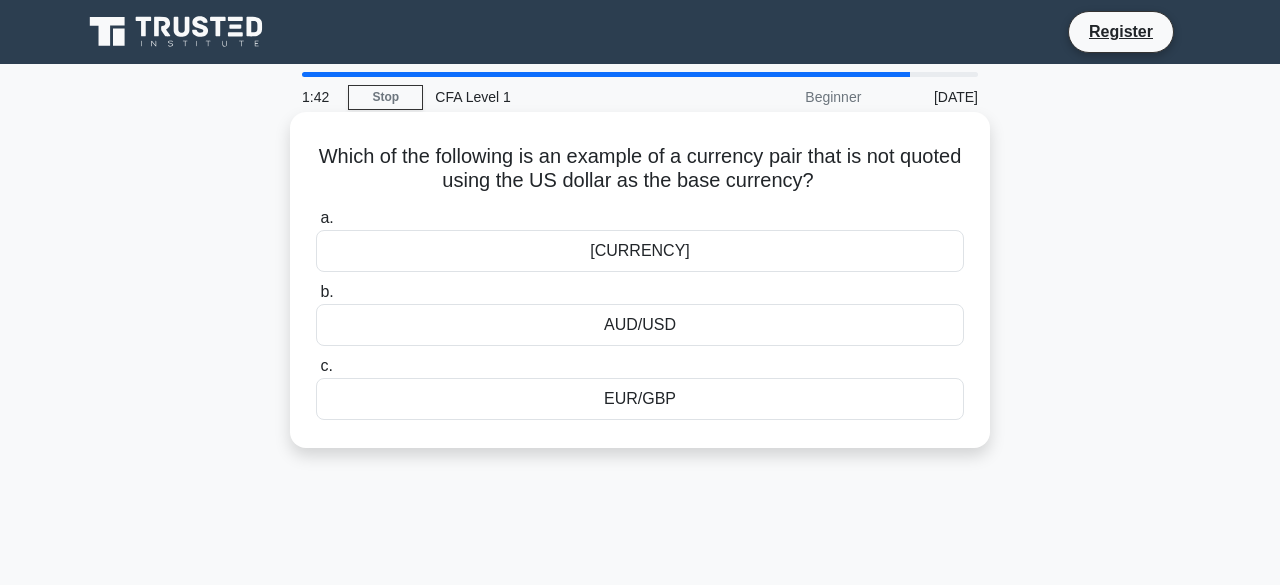 click on "EUR/GBP" at bounding box center (640, 399) 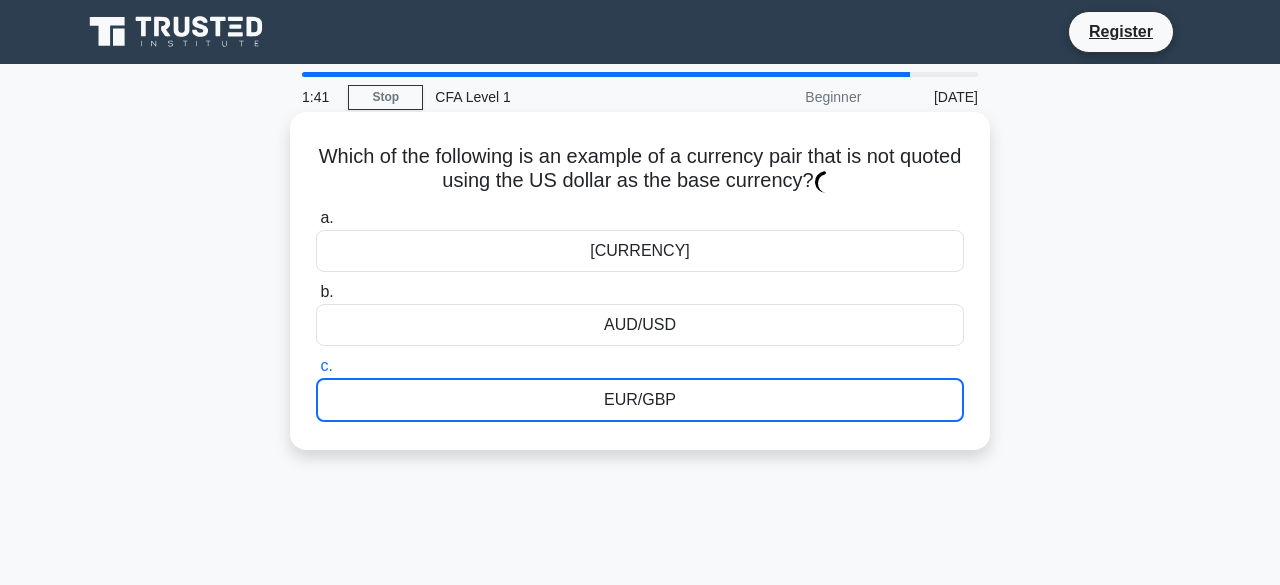 click on "EUR/GBP" at bounding box center [640, 400] 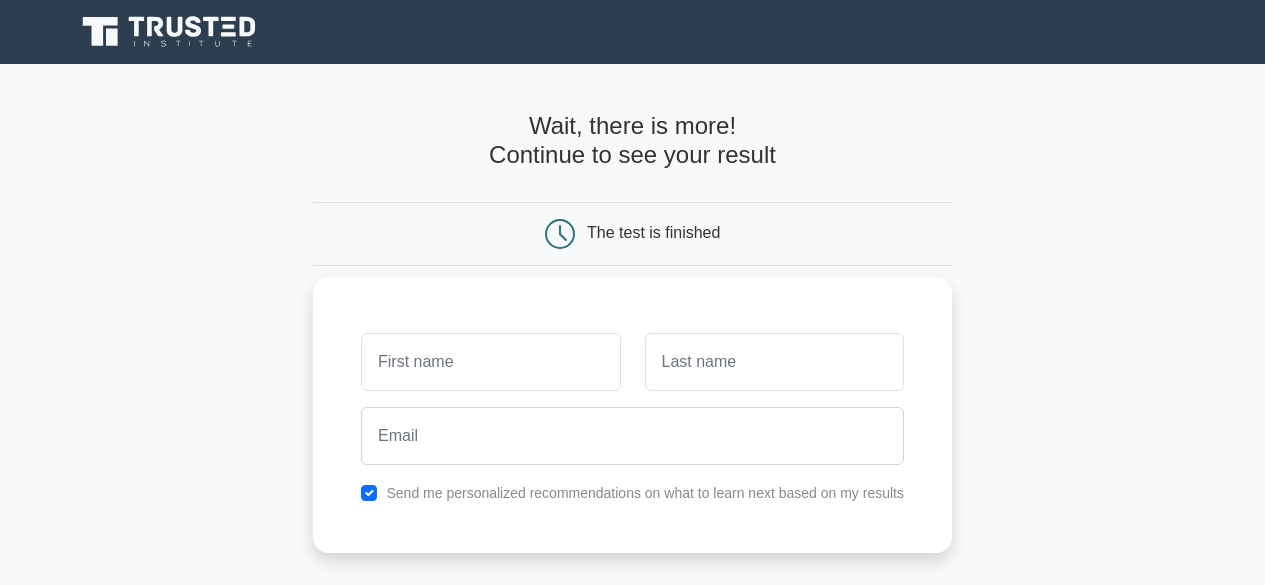 scroll, scrollTop: 0, scrollLeft: 0, axis: both 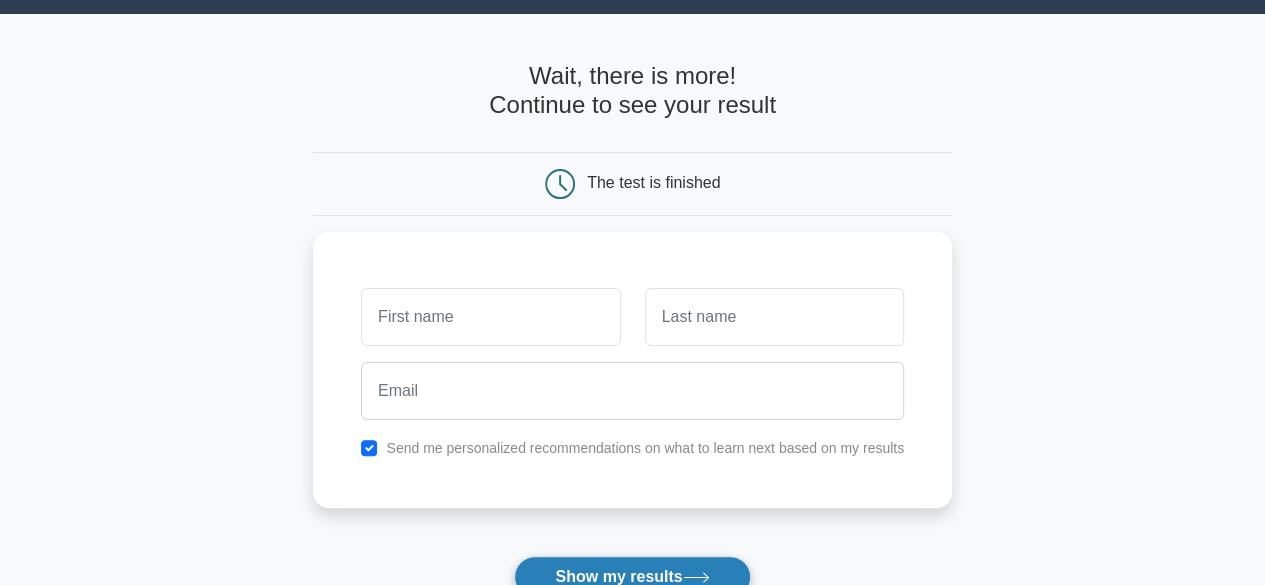 click on "Show my results" at bounding box center (632, 577) 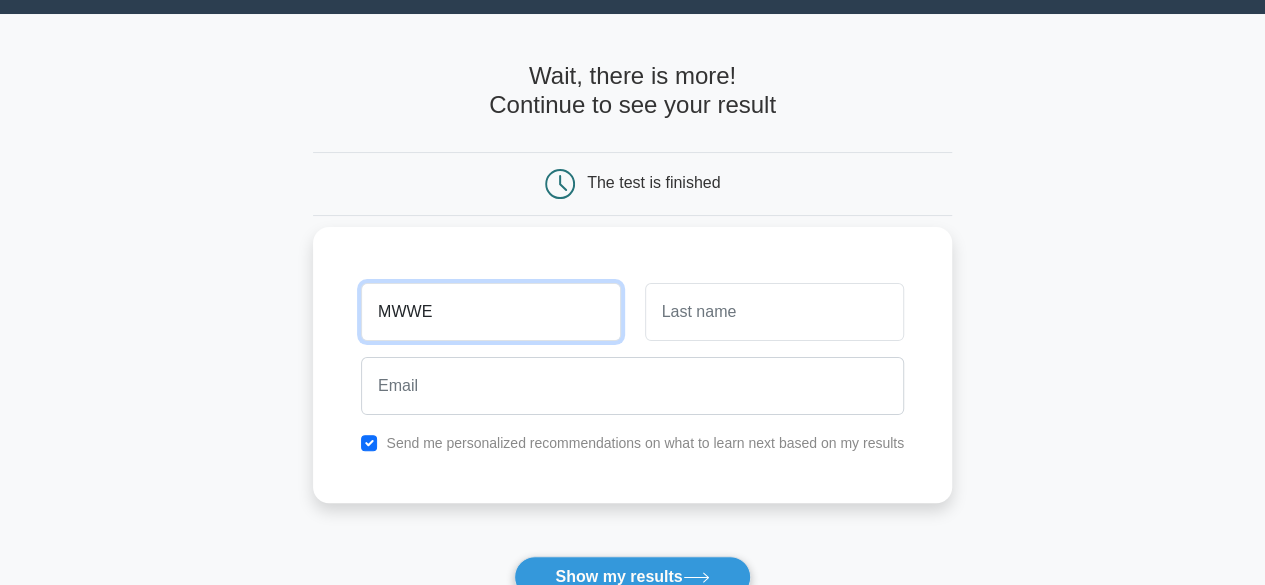type on "MWWED" 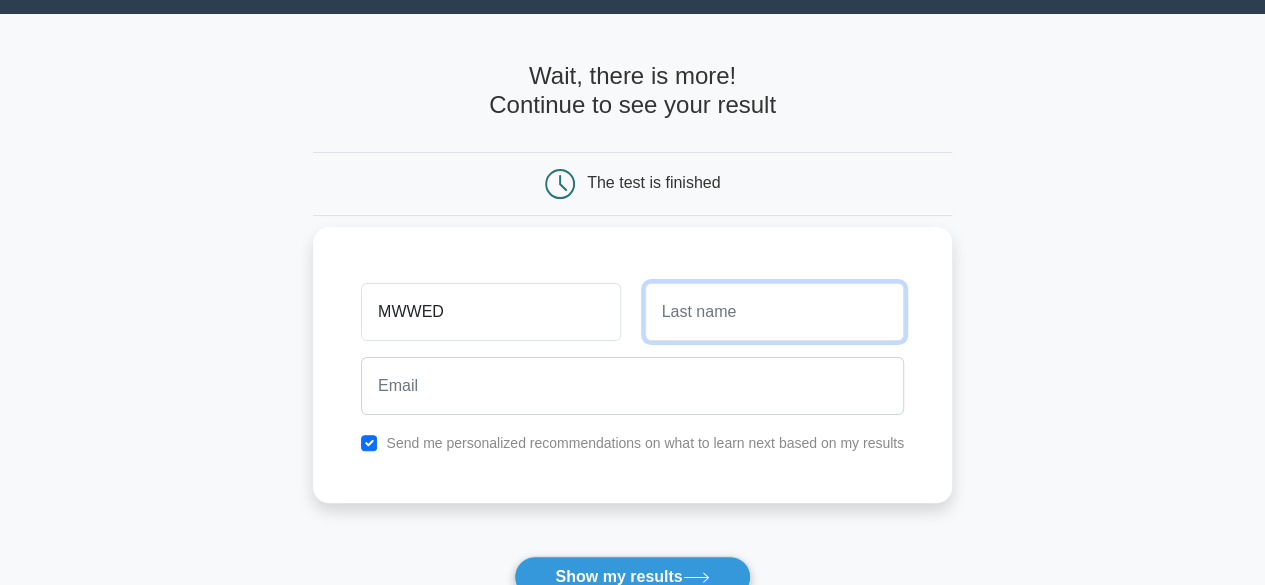 click at bounding box center [774, 312] 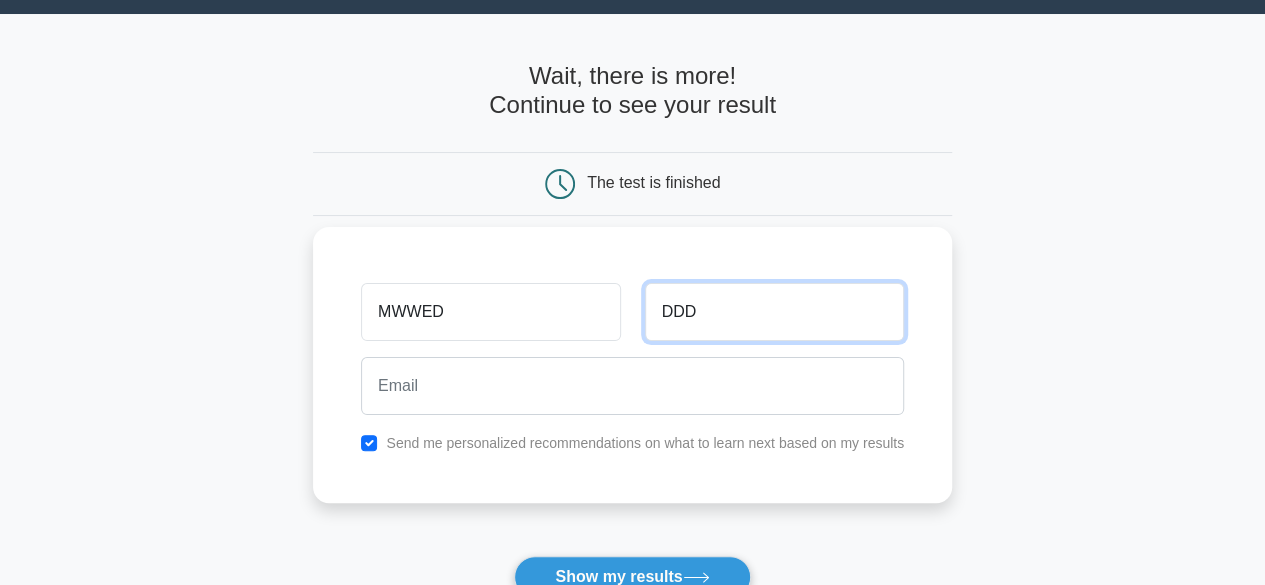 type on "DDD" 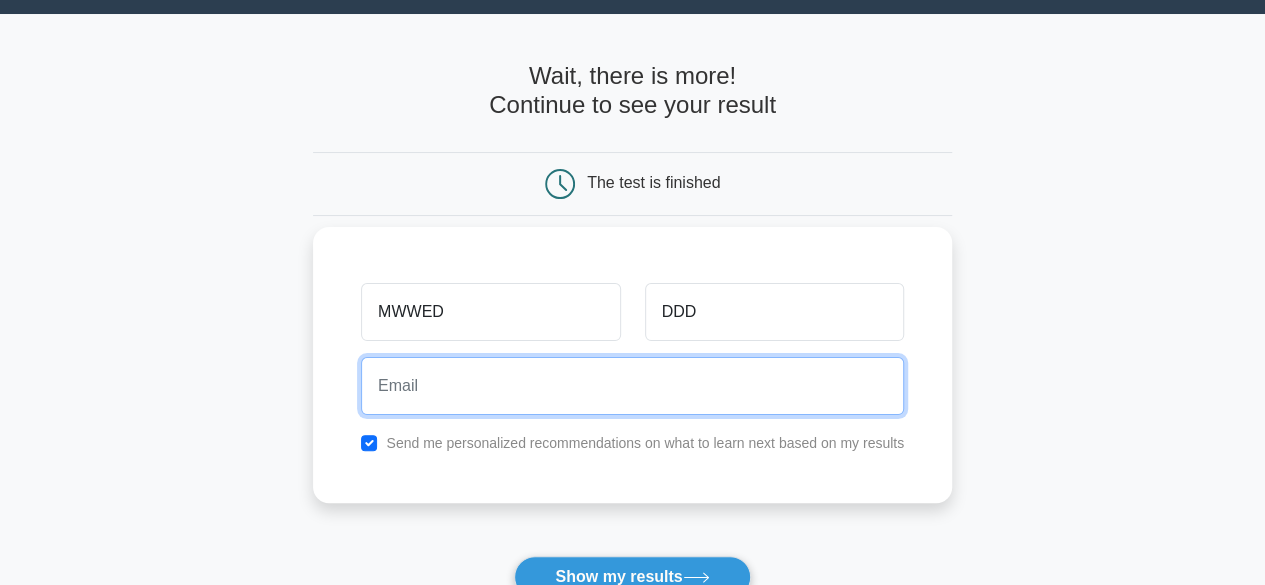 click at bounding box center [632, 386] 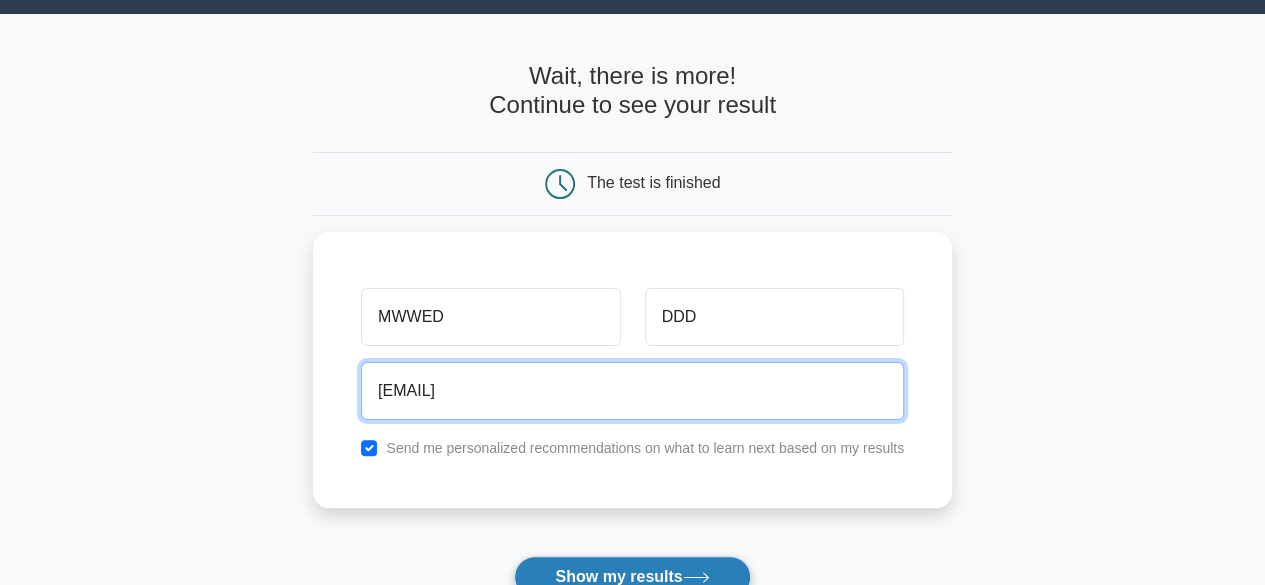 type on "[EMAIL]" 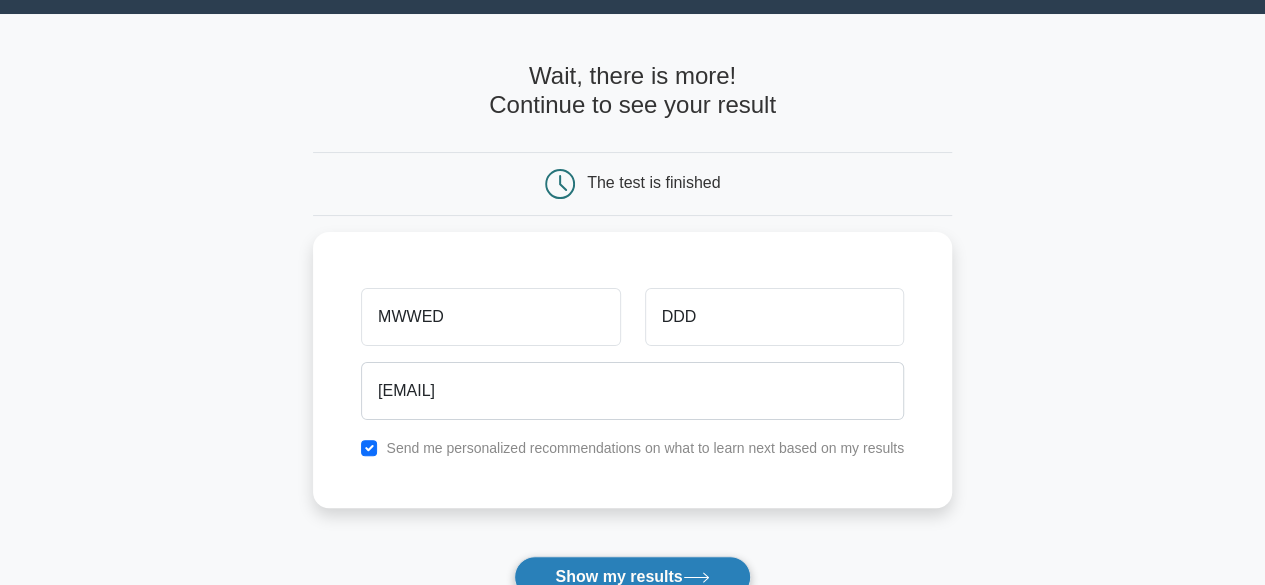 click on "Show my results" at bounding box center (632, 577) 